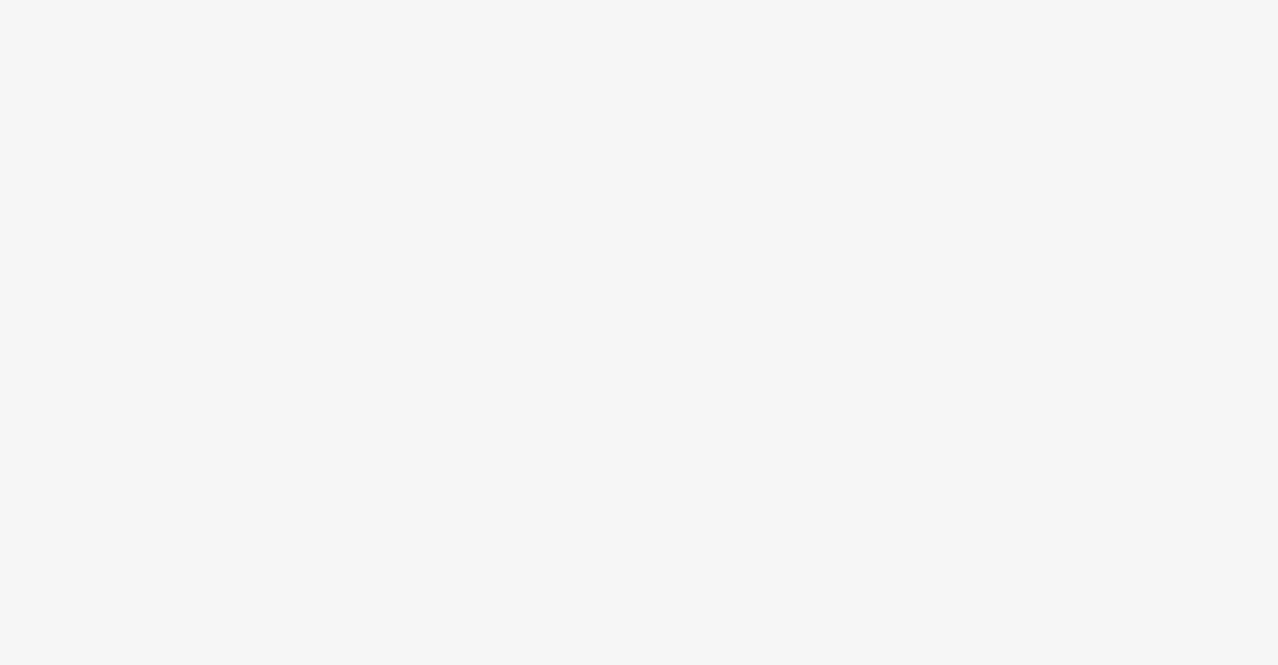 scroll, scrollTop: 0, scrollLeft: 0, axis: both 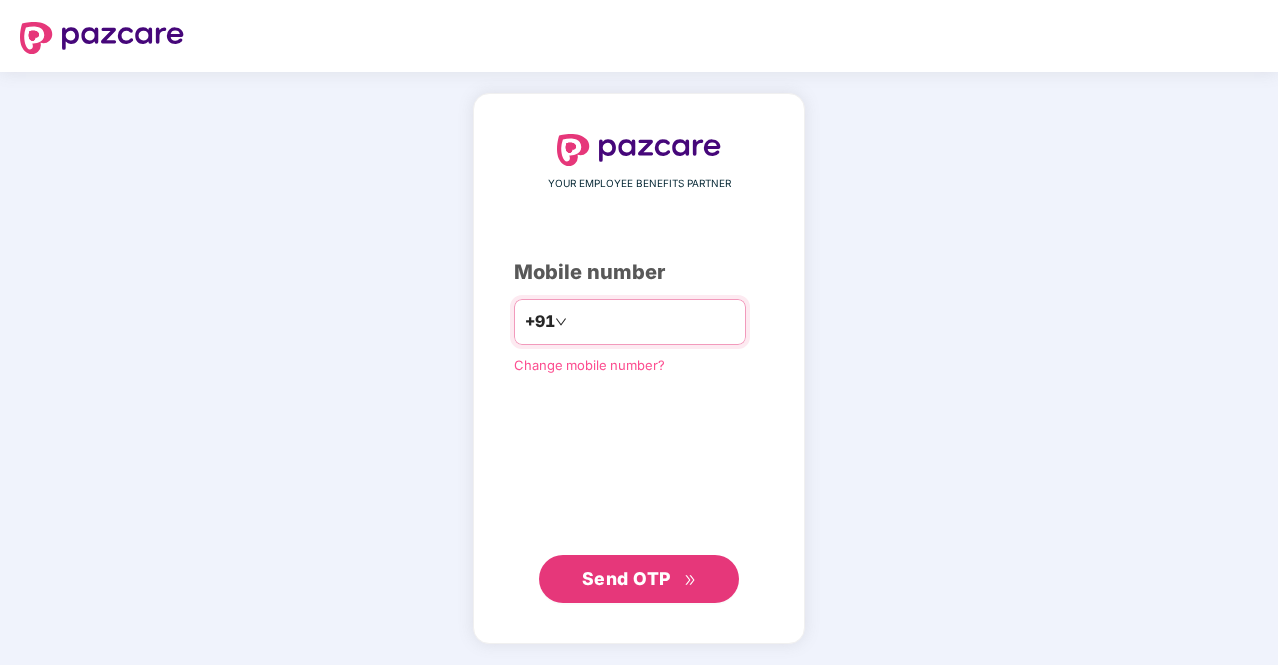 click at bounding box center (653, 322) 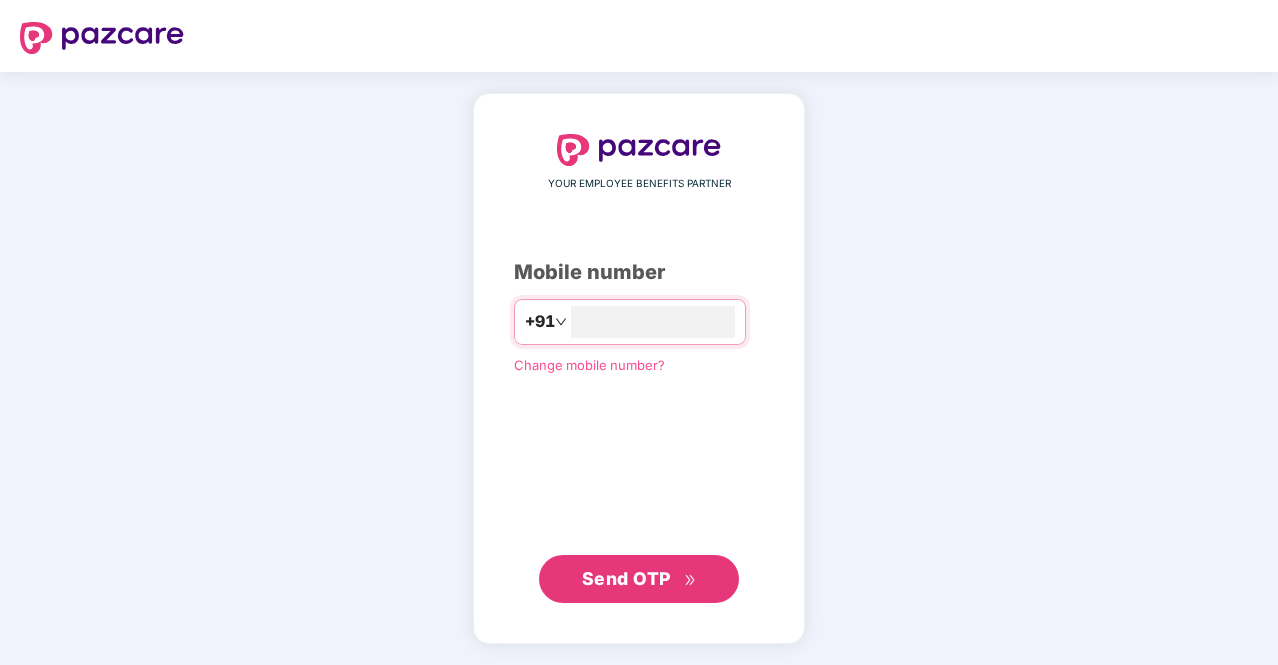 type on "**********" 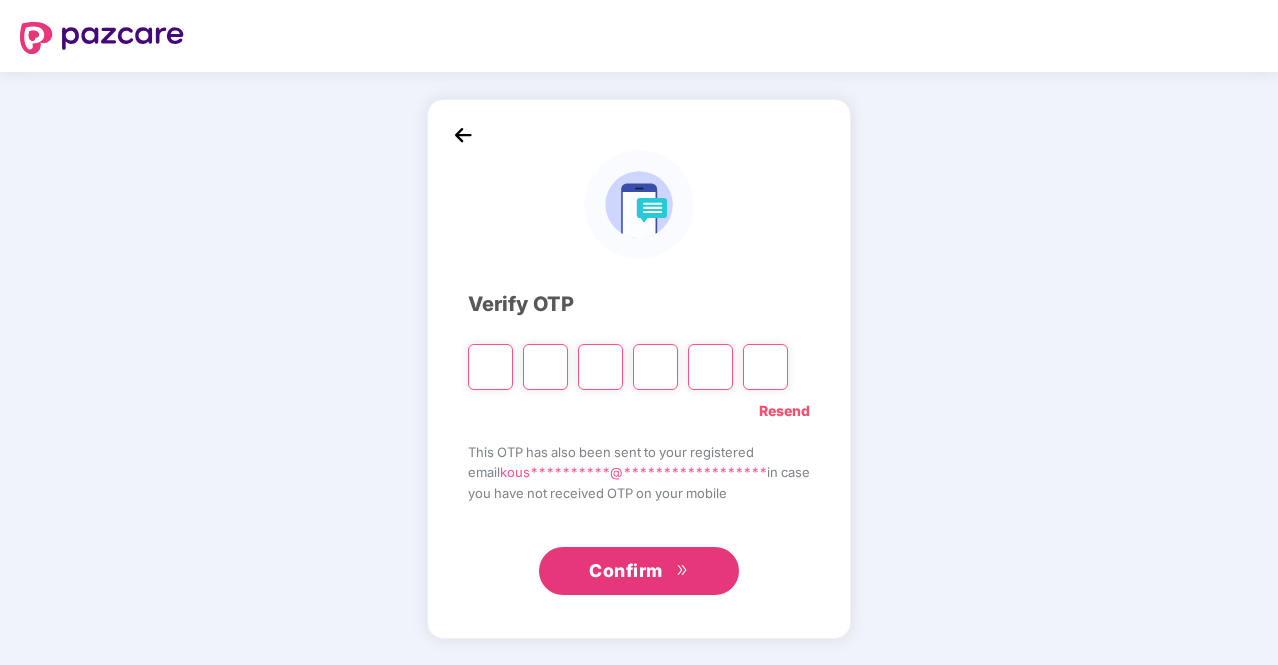 type on "*" 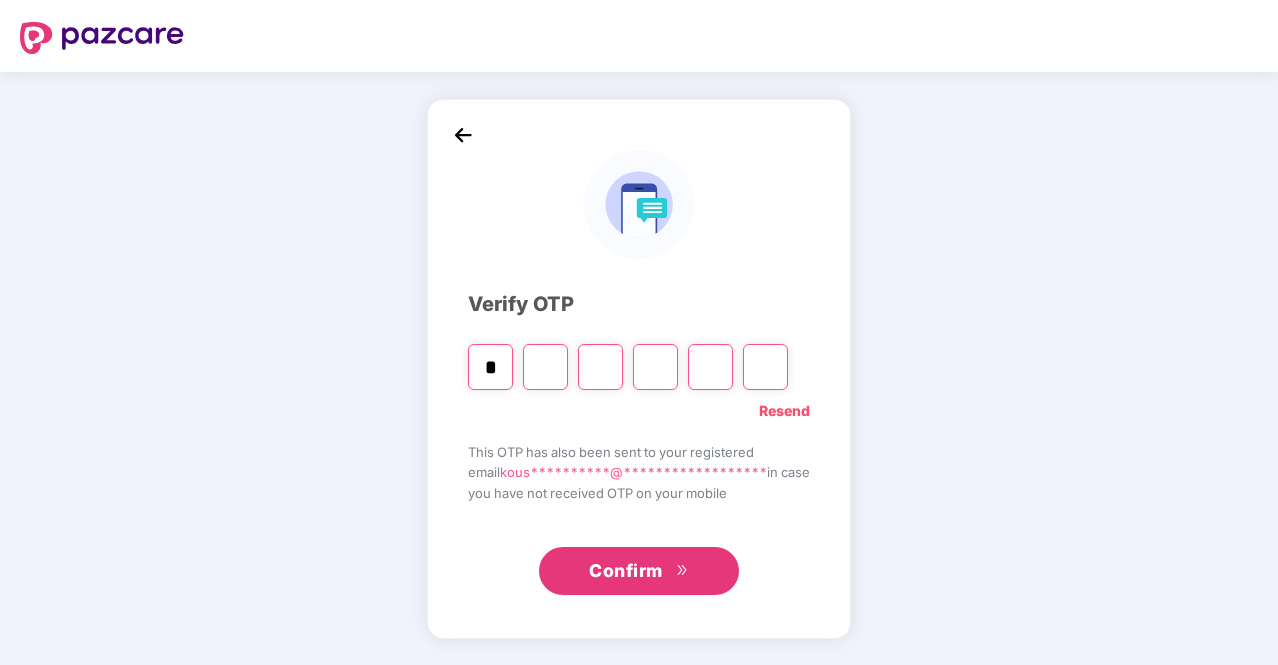 type on "*" 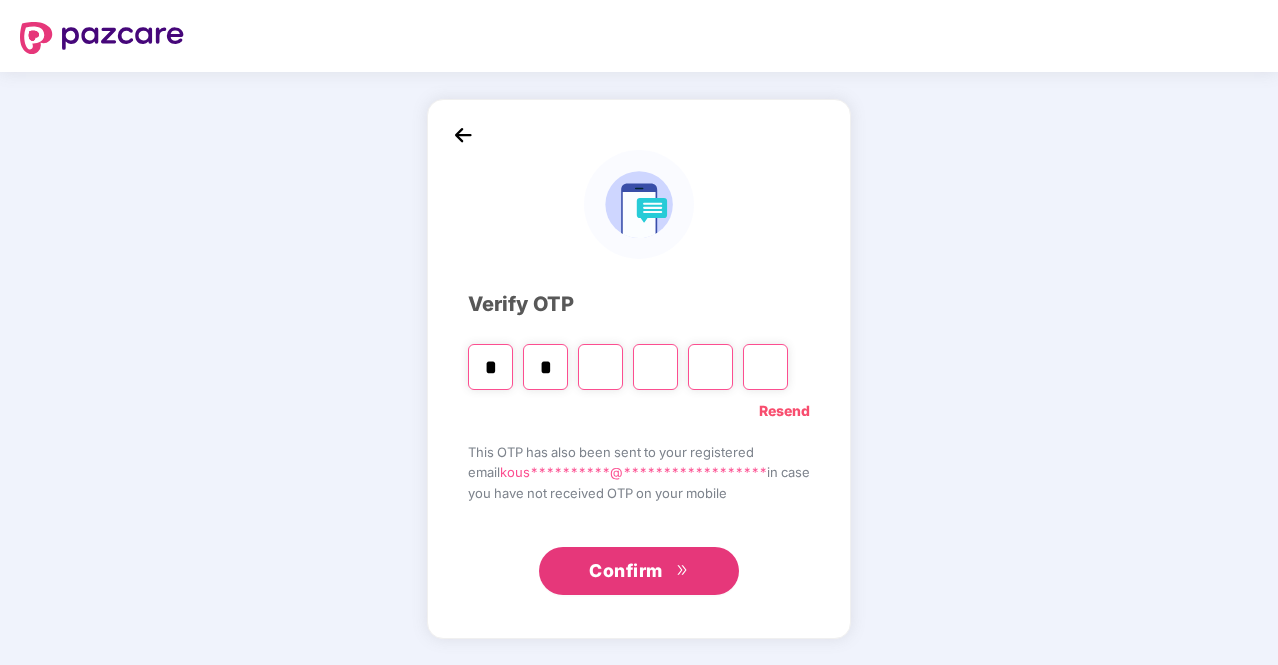 type on "*" 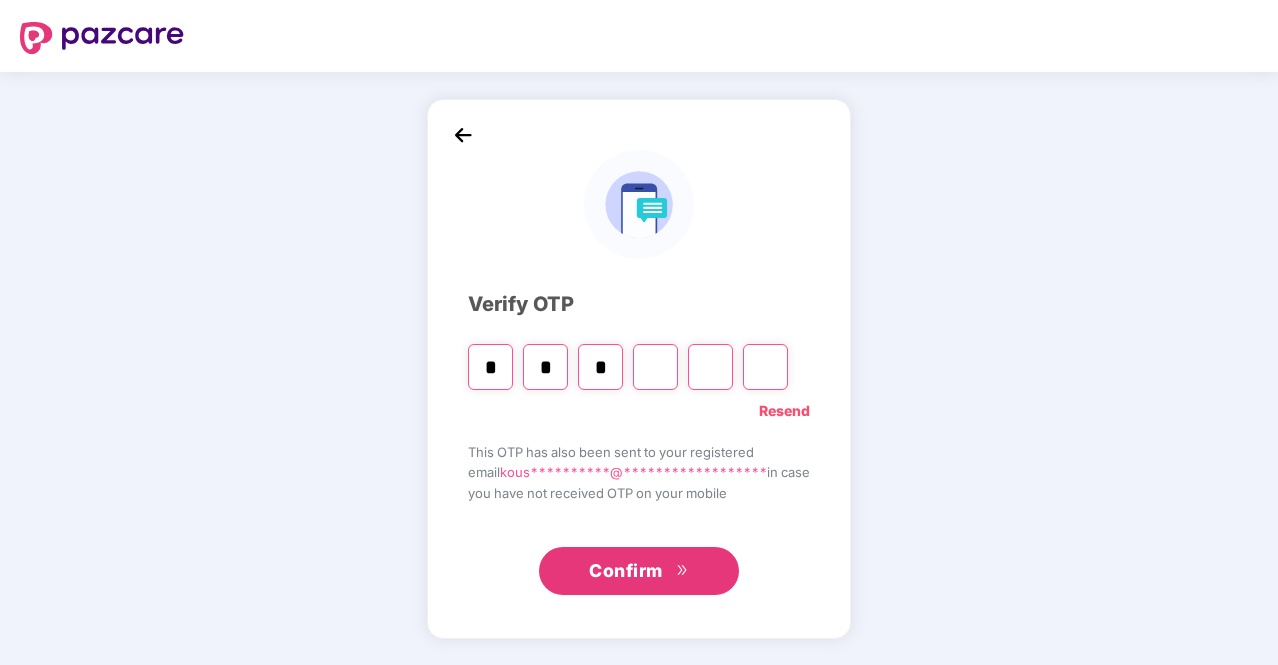 type on "*" 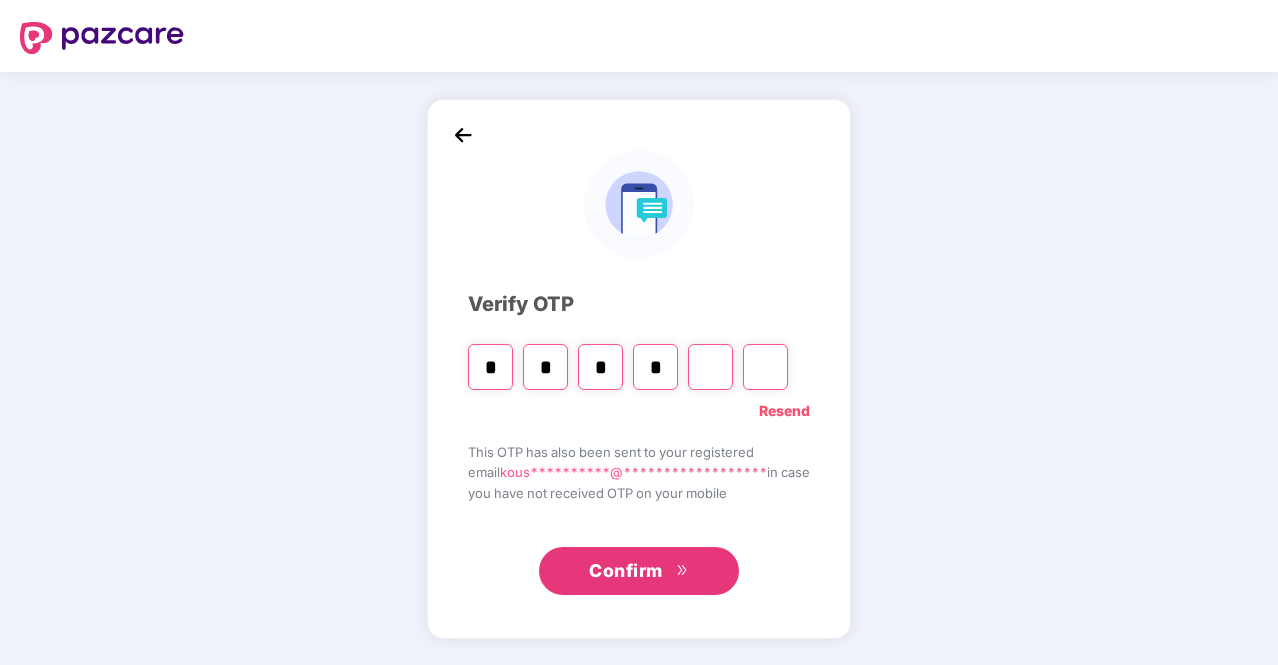 type on "*" 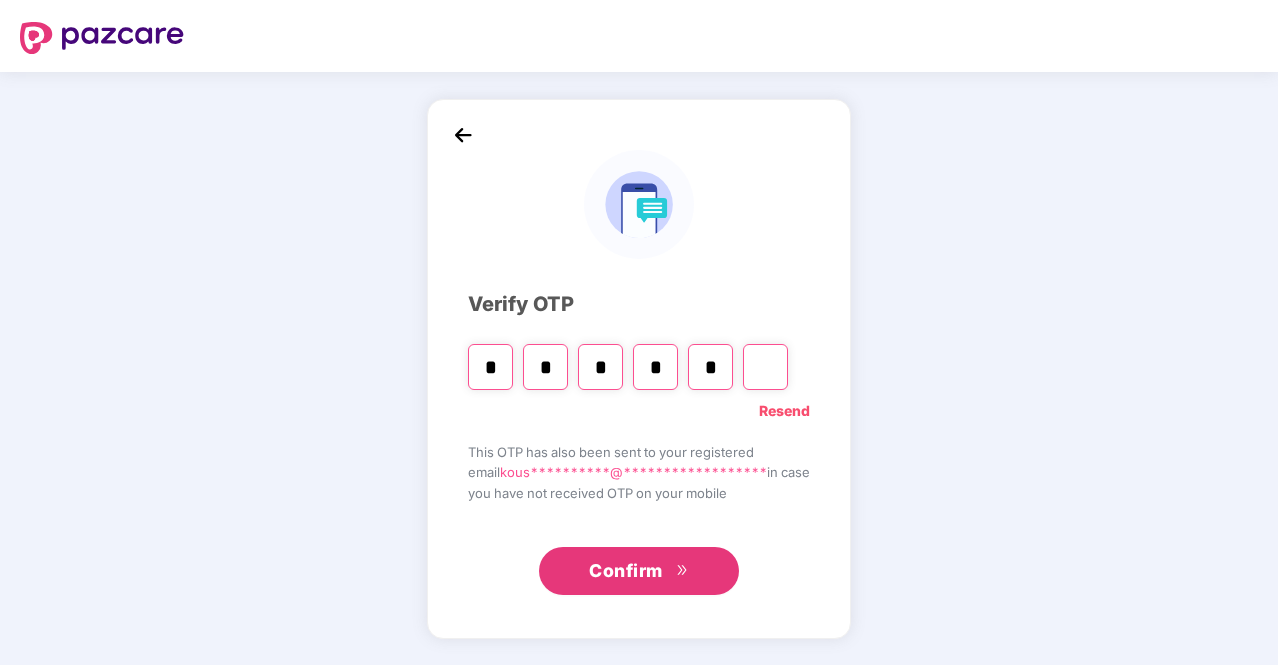 type on "*" 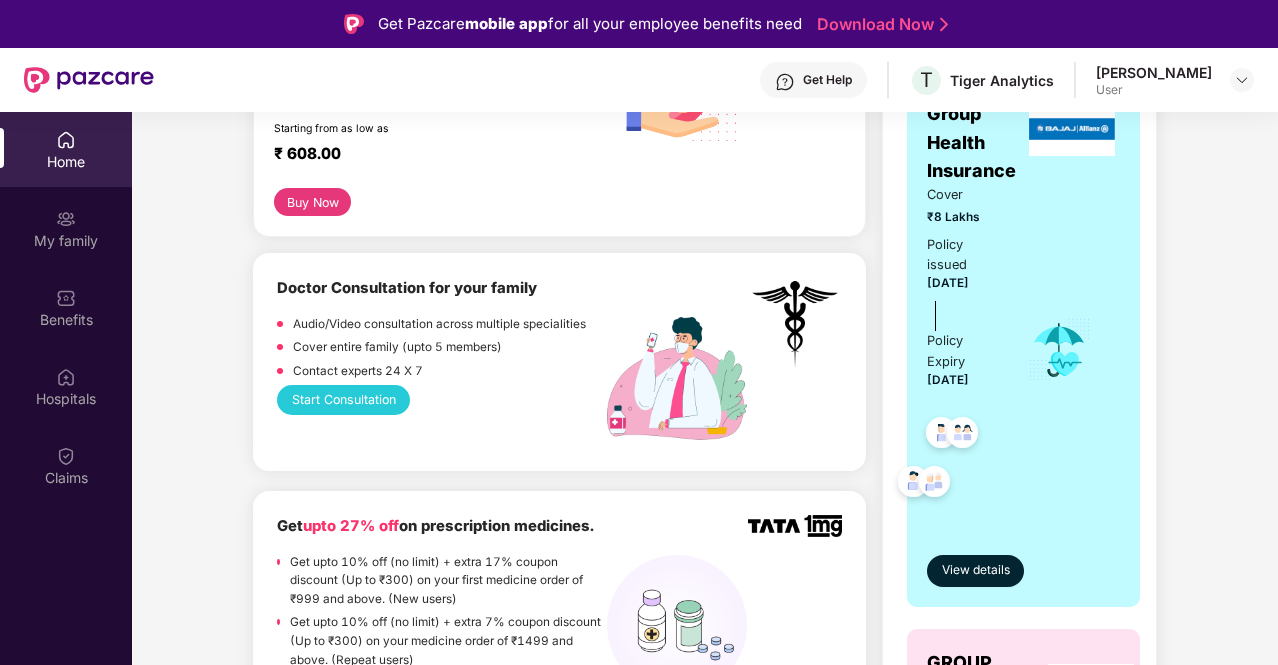 scroll, scrollTop: 0, scrollLeft: 0, axis: both 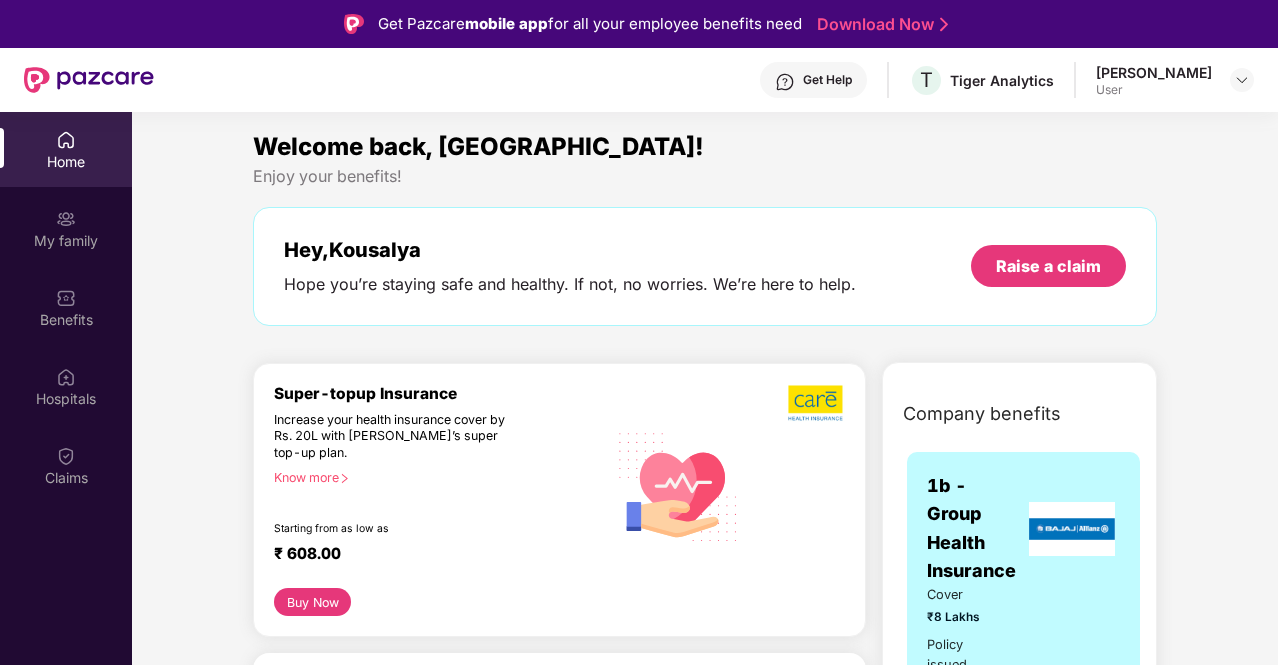 click on "Get Help" at bounding box center [813, 80] 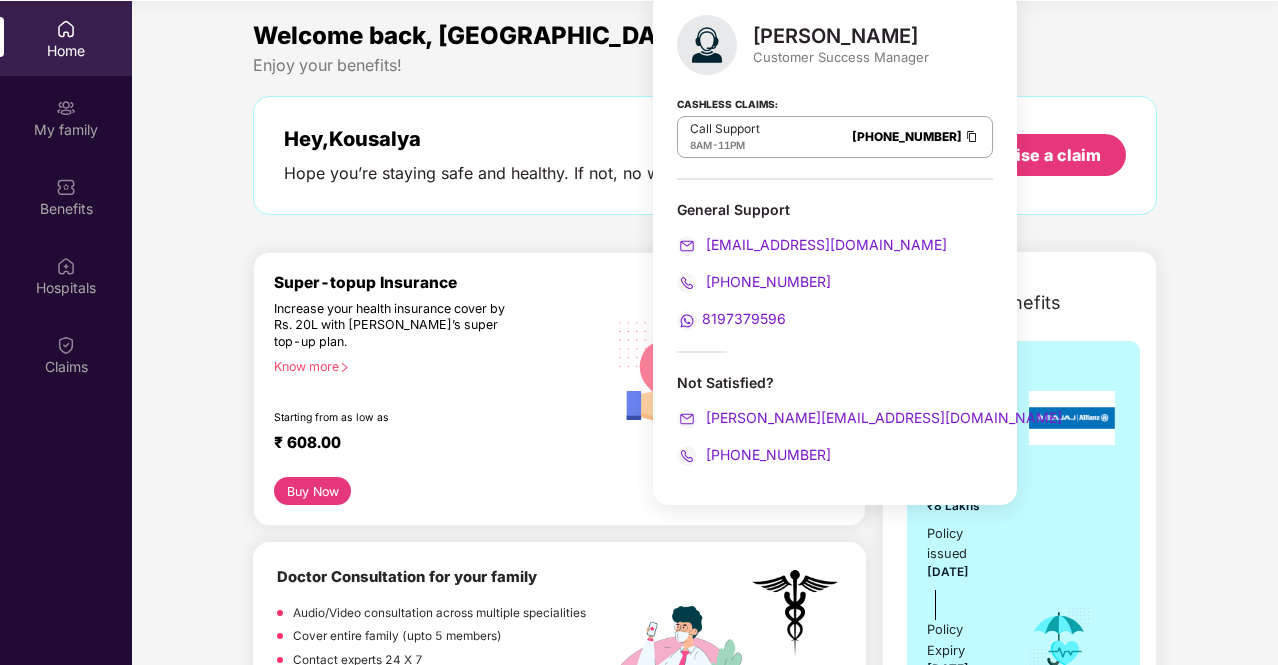scroll, scrollTop: 112, scrollLeft: 0, axis: vertical 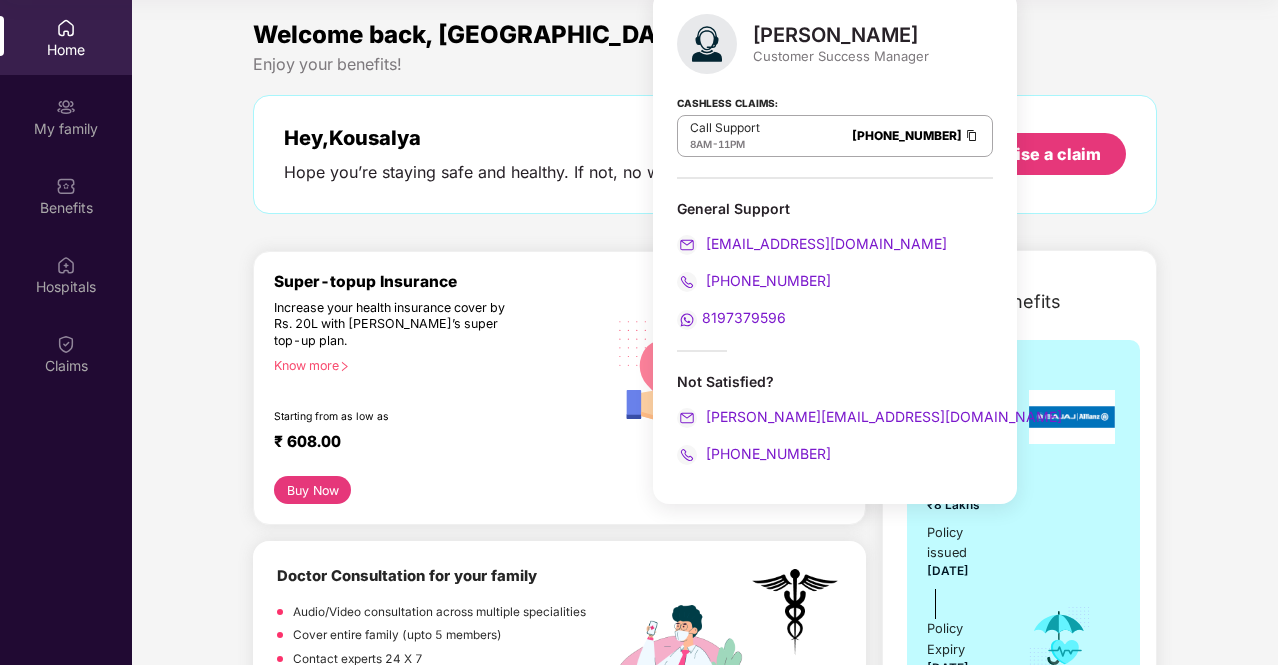 click on "Welcome back, [GEOGRAPHIC_DATA]! Enjoy your benefits! Hey,  [PERSON_NAME] Hope you’re staying safe and healthy. If not, no worries. We’re here to help. Raise a claim Super-topup Insurance Increase your health insurance cover by Rs. 20L with [PERSON_NAME]’s super top-up plan. Know more  Starting from as low as ₹ 608.00 Buy Now Doctor Consultation for your family Audio/Video consultation across multiple specialities Cover entire family (upto 5 members) Contact experts 24 X 7 Start Consultation Get  upto 27% off  on prescription medicines. Get upto 10% off (no limit) + extra 17% coupon discount (Up to ₹300) on your first medicine order of ₹999 and above. (New users) Get upto 10% off (no limit) + extra 7% coupon discount (Up to ₹300) on your medicine order of ₹1499 and above. (Repeat users) Avail Offer Get  Straighten your teeth in 6-8 months*   with toothsi’s at-home smile makeover solutions Flat ₹13000 OFF on makeO toothsi [MEDICAL_DATA] This voucher is for one-time use and cannot be clubbed with other offers." at bounding box center [705, 2455] 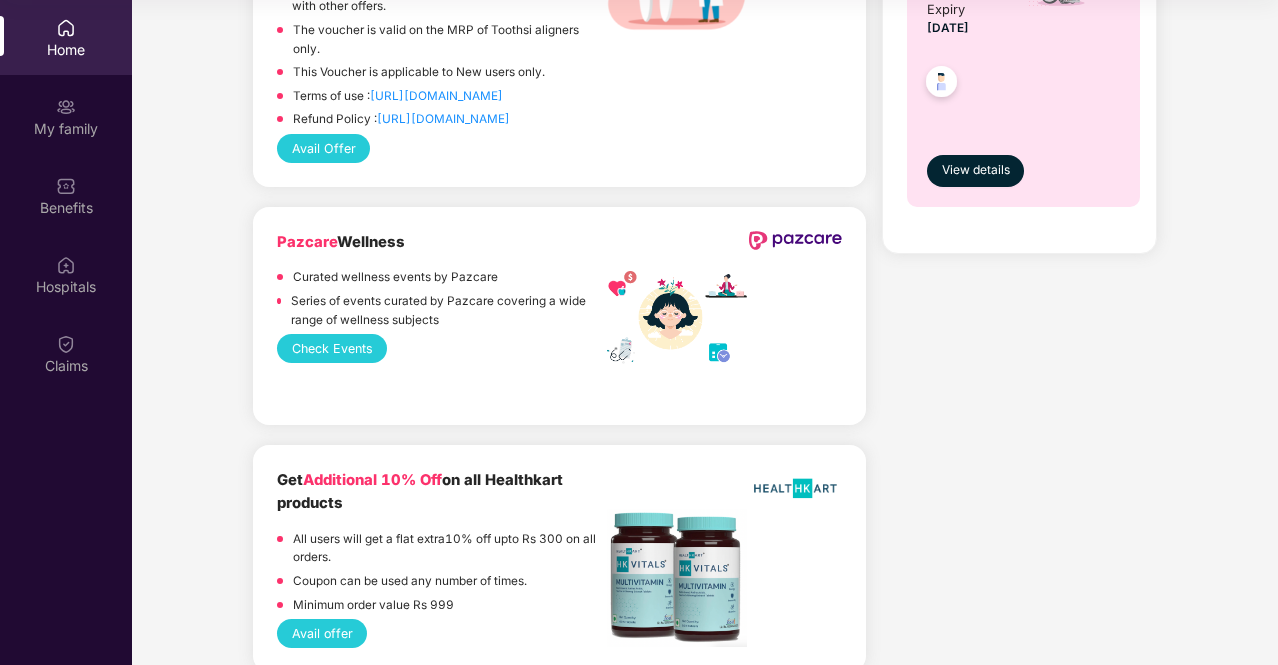 scroll, scrollTop: 1100, scrollLeft: 0, axis: vertical 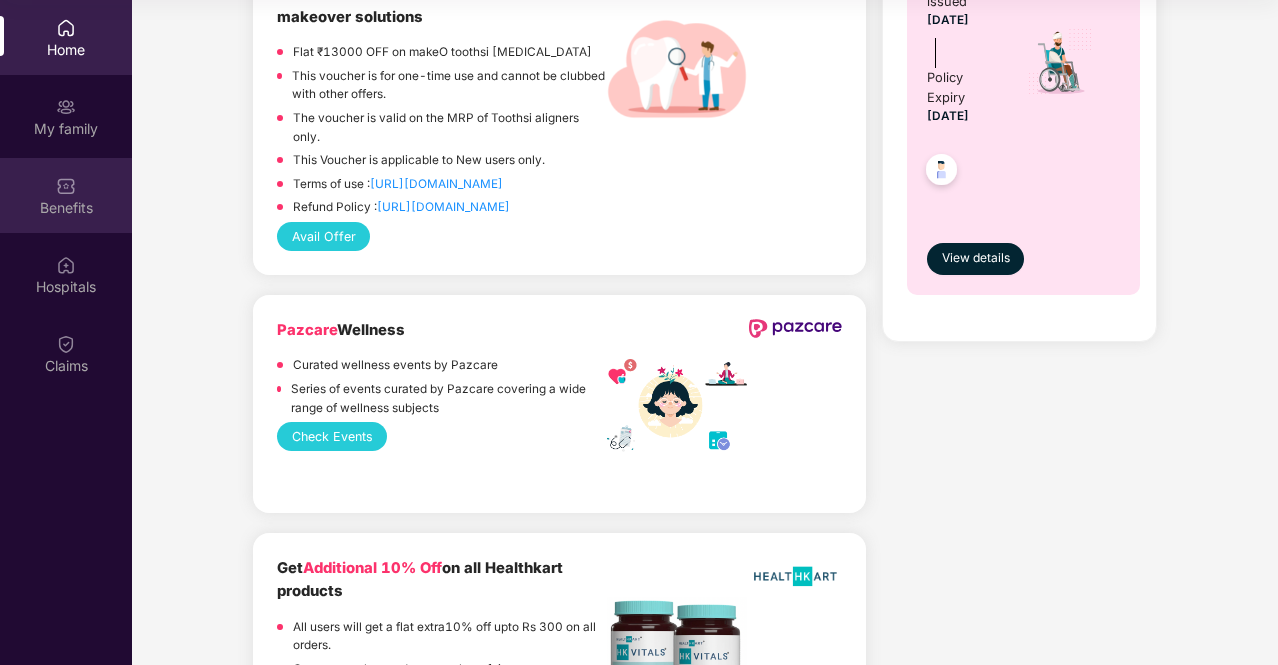 click on "Benefits" at bounding box center [66, 195] 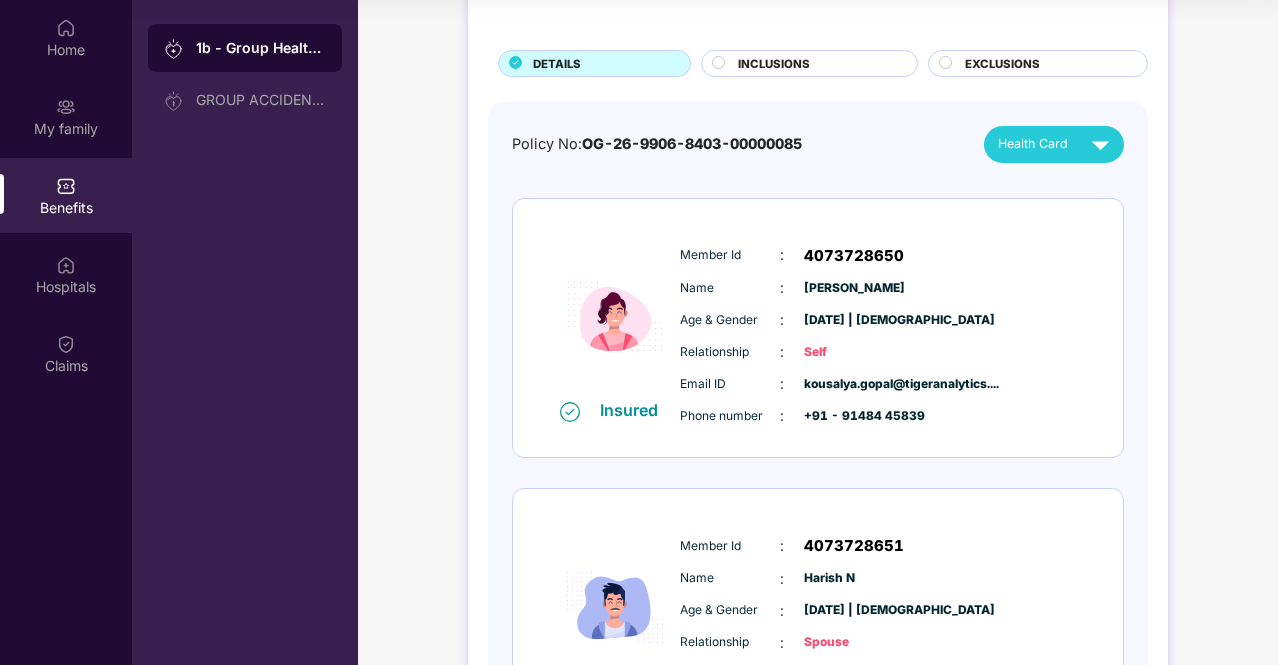 scroll, scrollTop: 0, scrollLeft: 0, axis: both 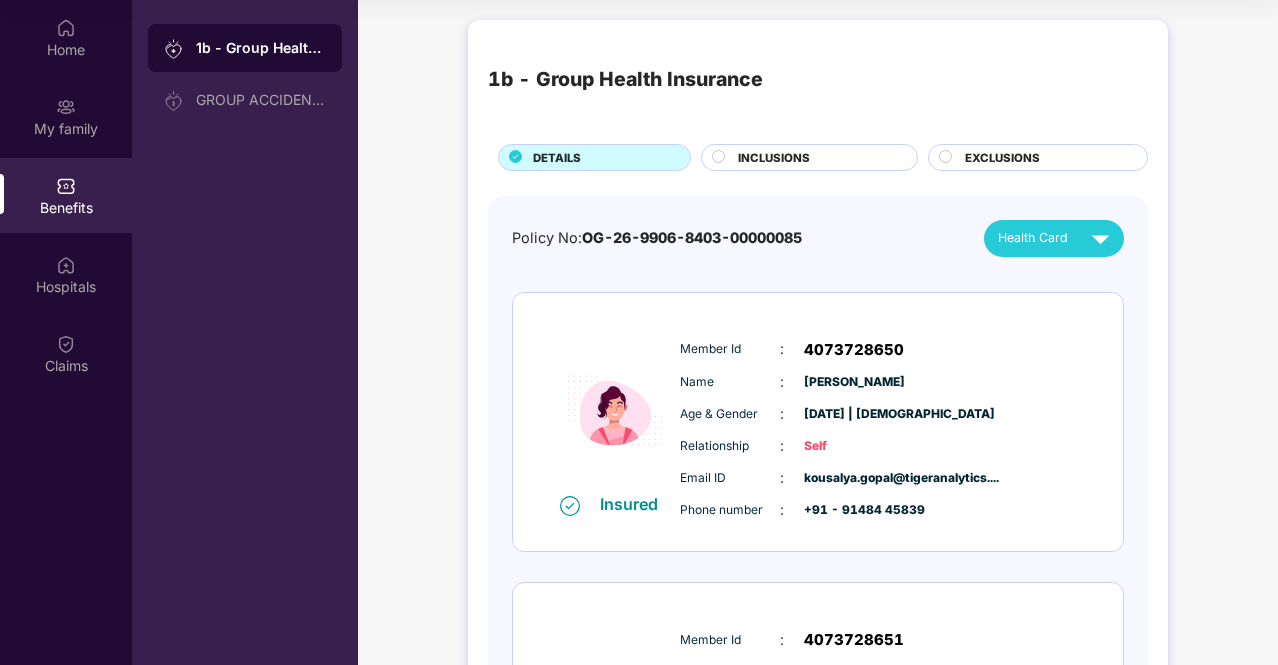 click on "Health Card" at bounding box center (1033, 238) 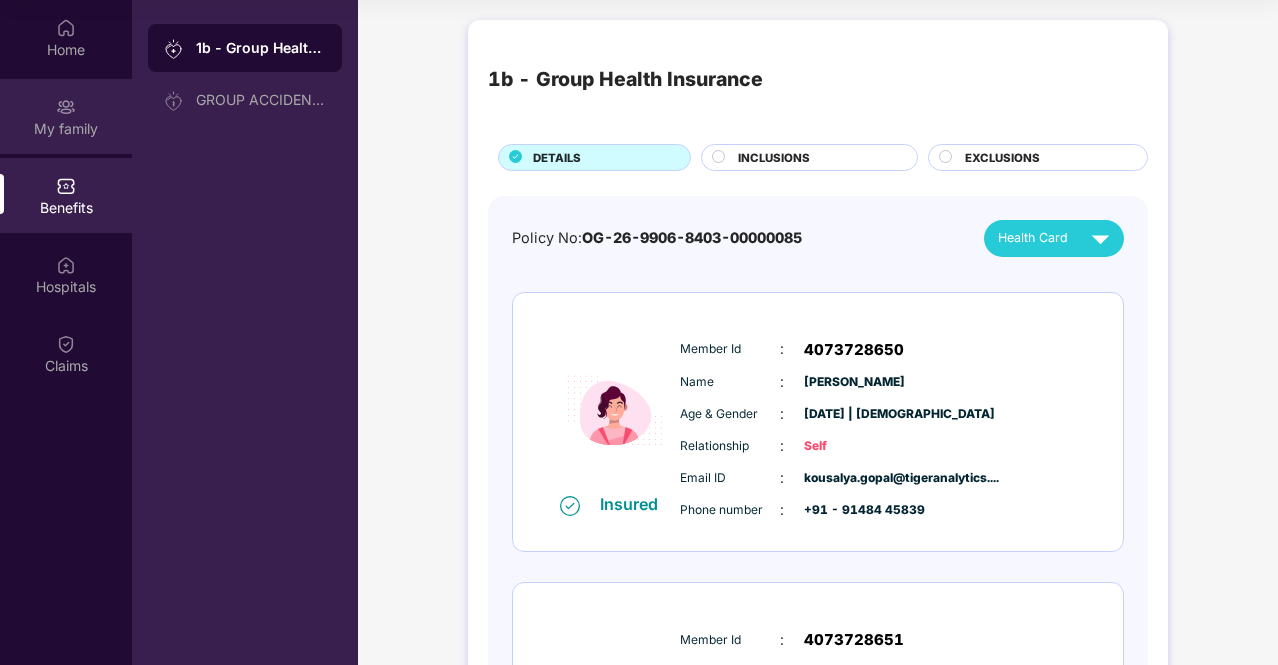 click on "My family" at bounding box center (66, 129) 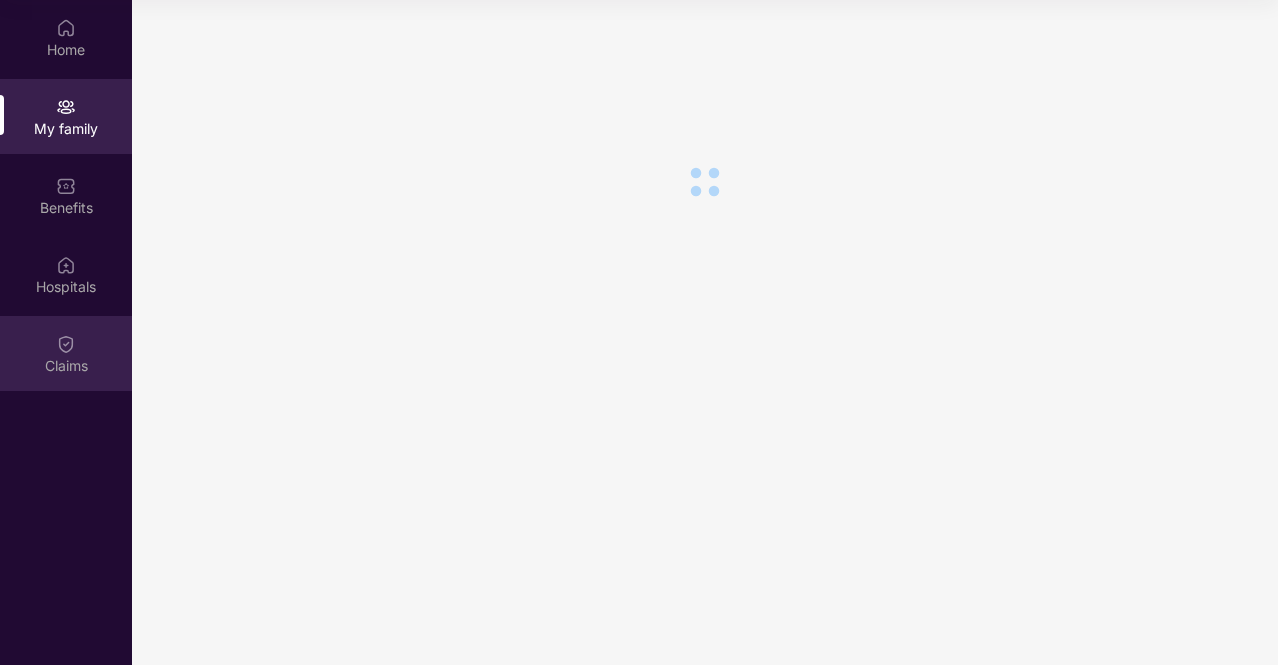 click on "Claims" at bounding box center [66, 366] 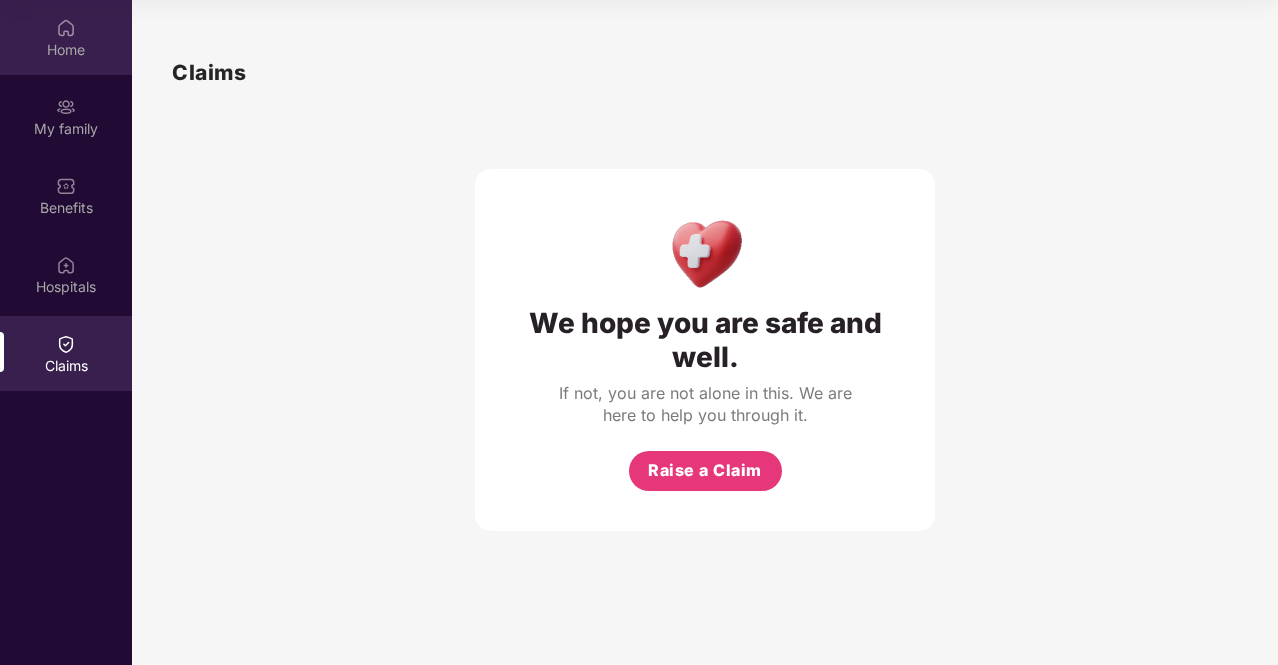 click on "Home" at bounding box center (66, 50) 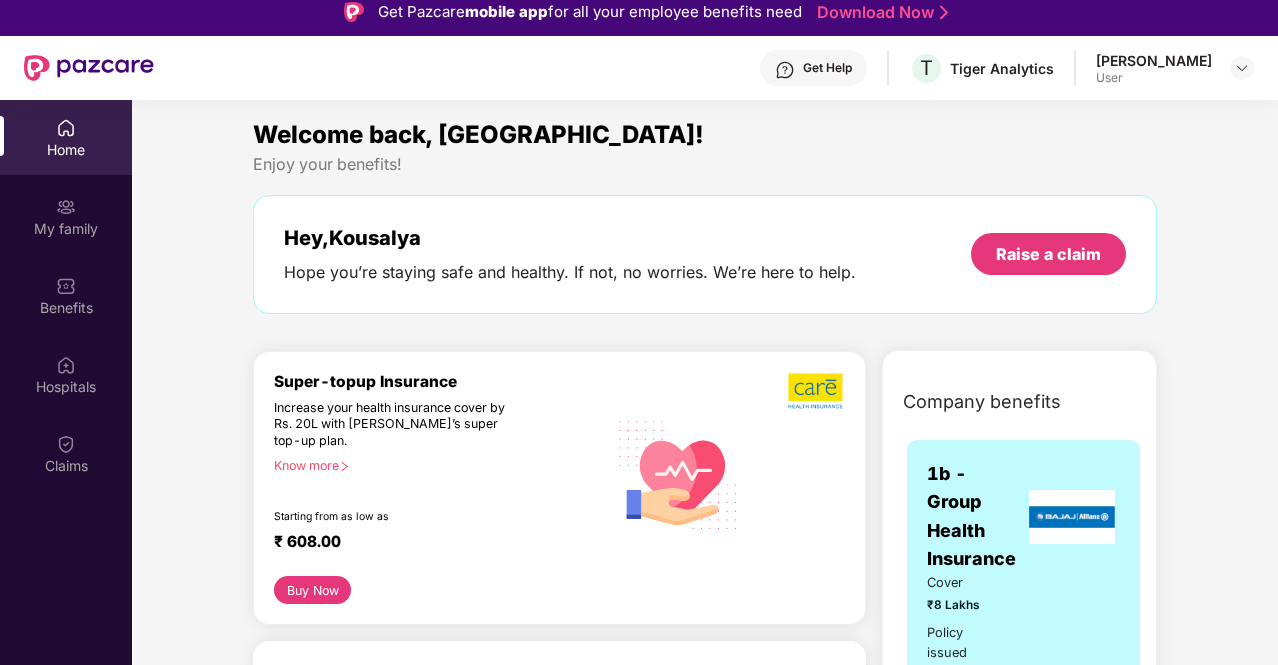 scroll, scrollTop: 0, scrollLeft: 0, axis: both 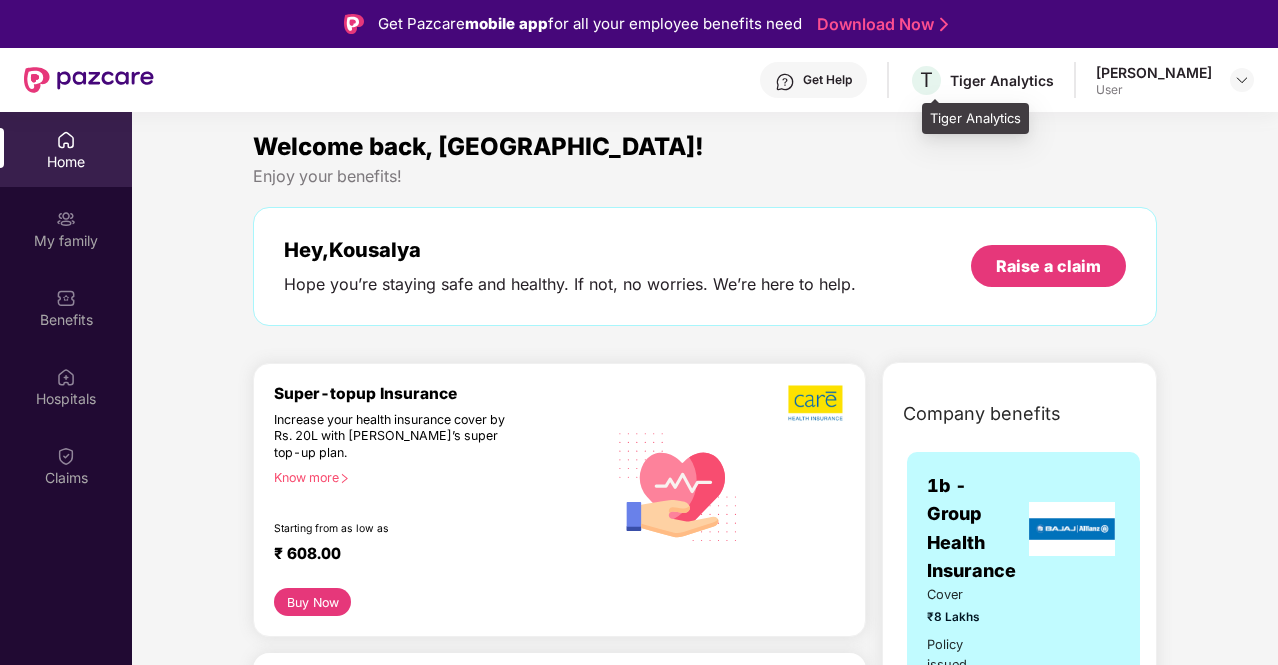 click on "T Tiger Analytics" at bounding box center [981, 80] 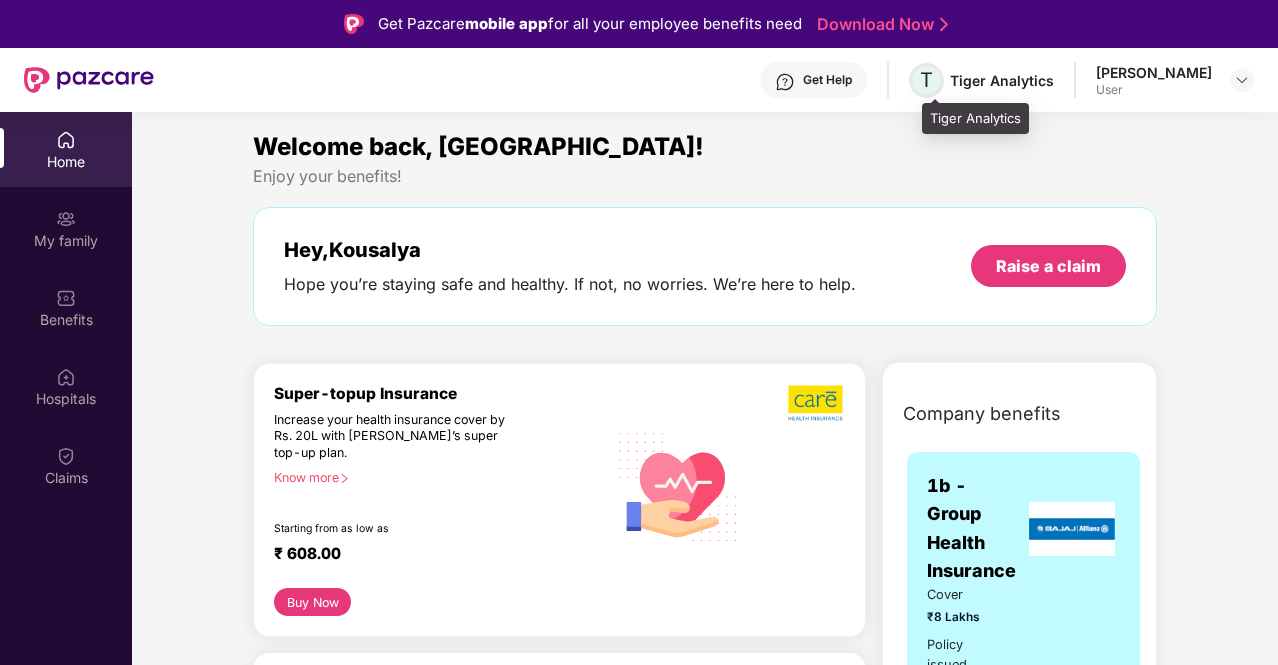 click on "T" at bounding box center [926, 80] 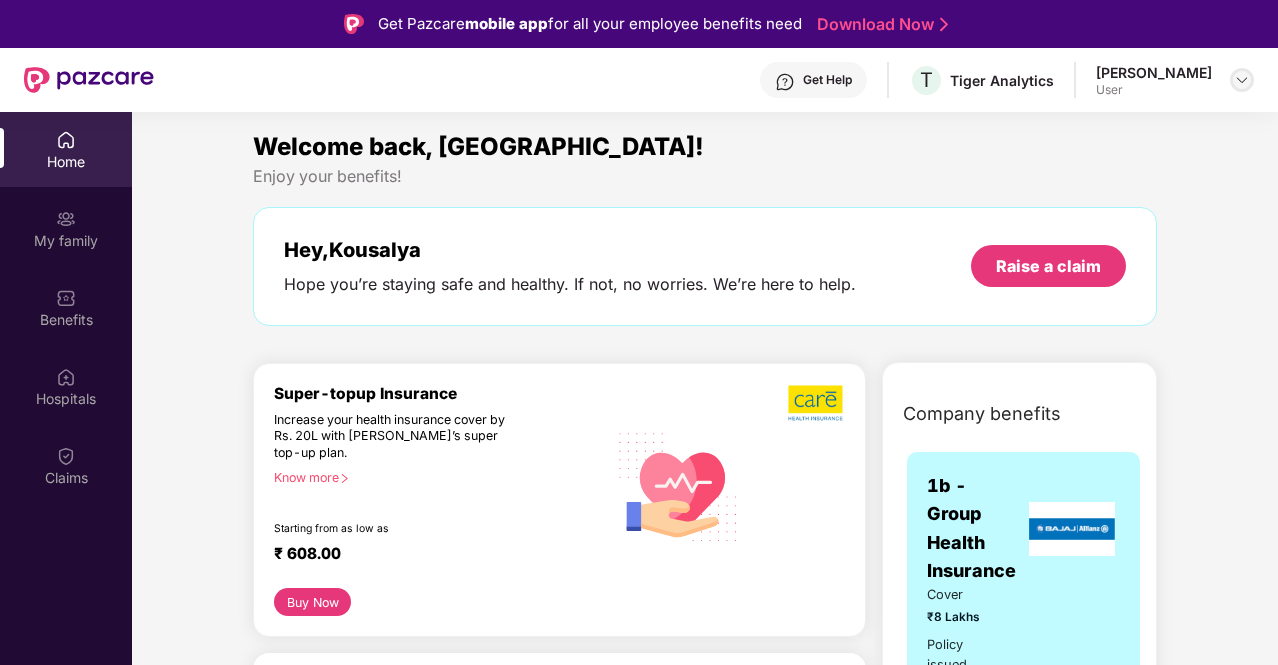 click at bounding box center (1242, 80) 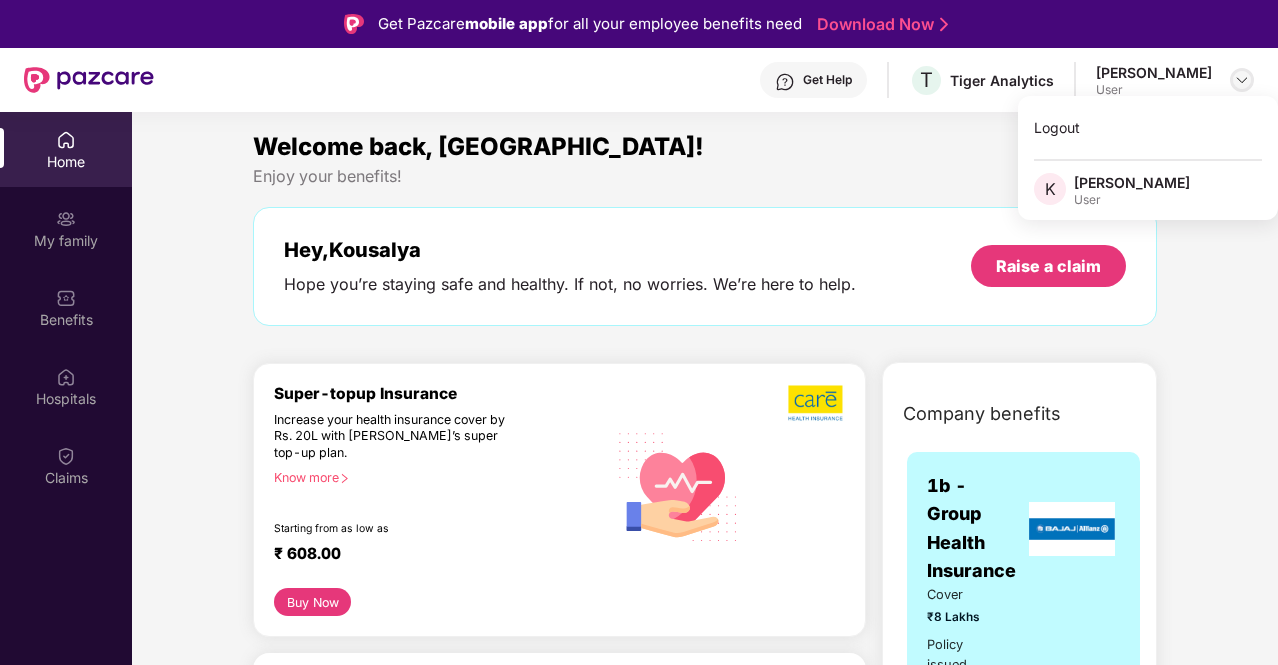 click at bounding box center (1242, 80) 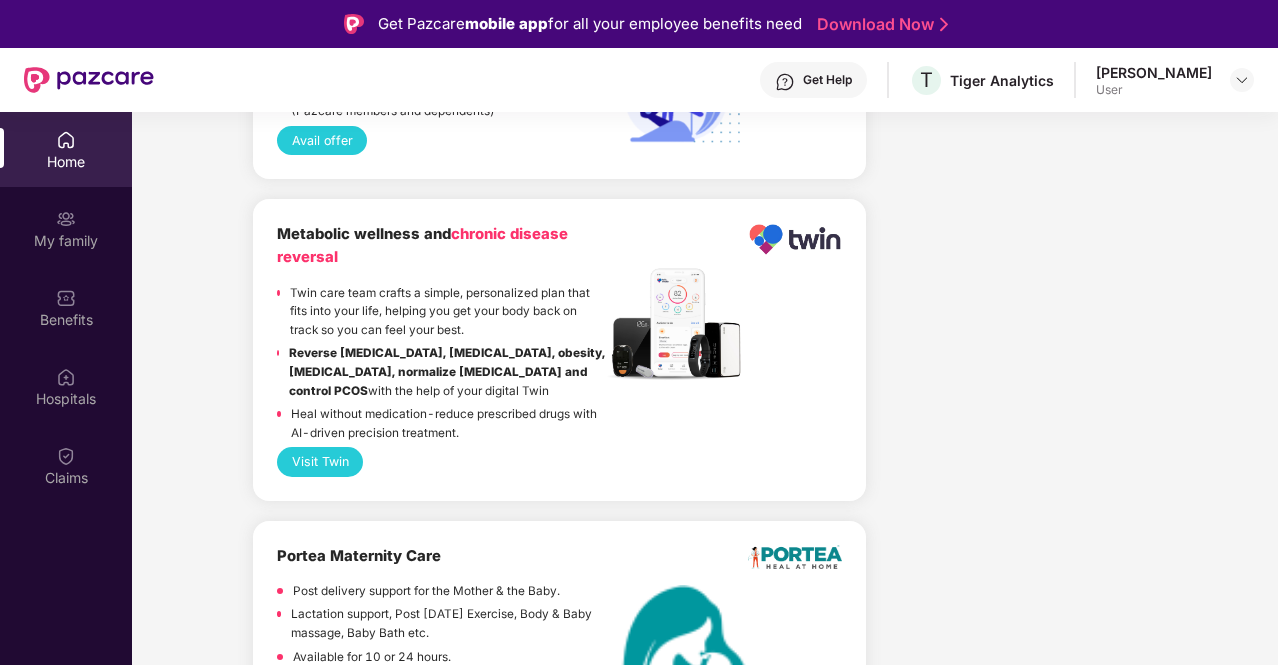 scroll, scrollTop: 4247, scrollLeft: 0, axis: vertical 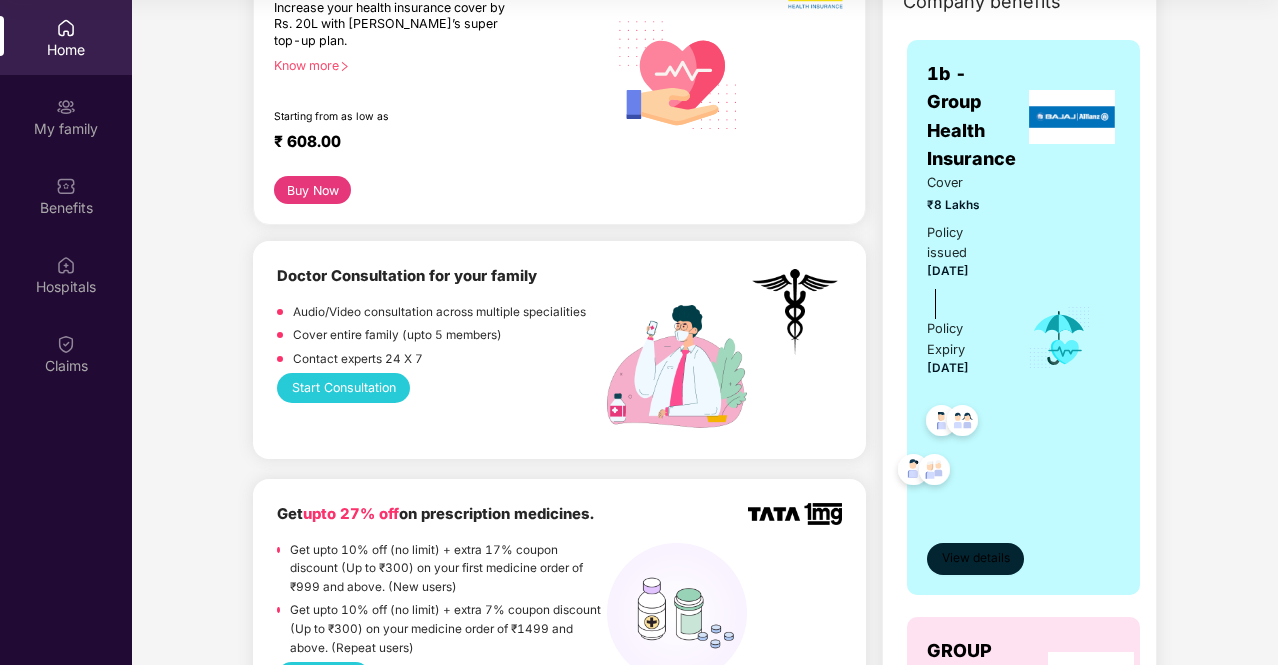 click on "View details" at bounding box center [976, 558] 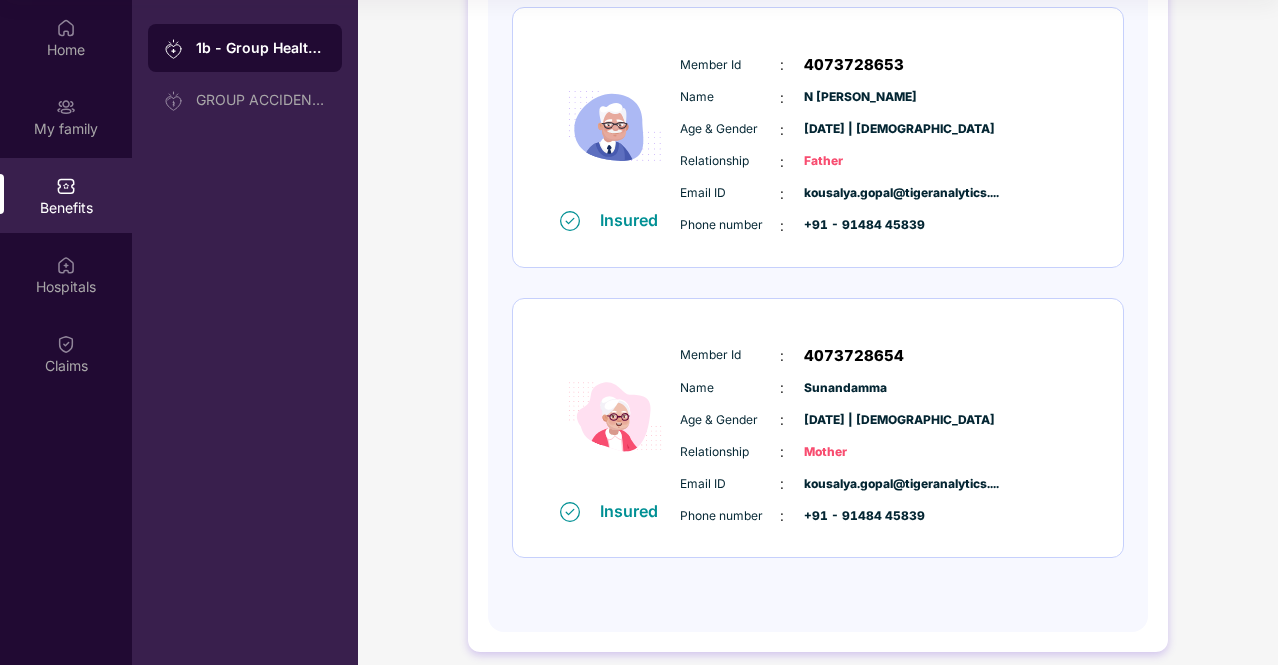 scroll, scrollTop: 1169, scrollLeft: 0, axis: vertical 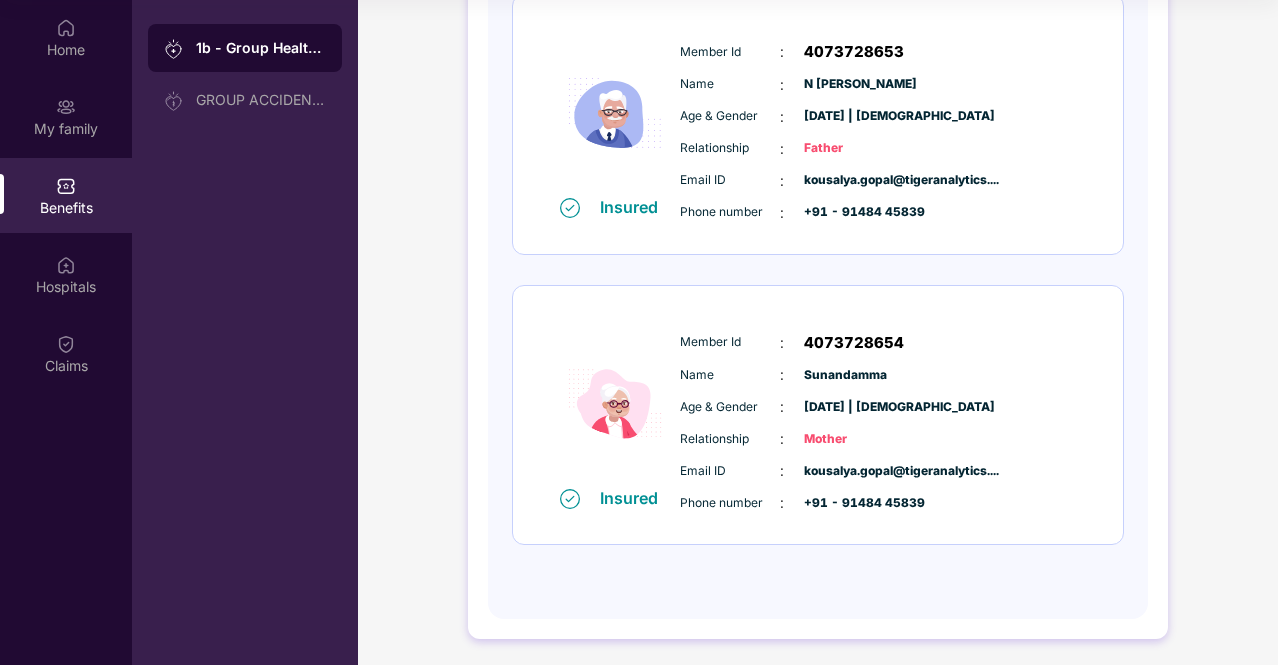 click on "1b - Group Health Insurance DETAILS INCLUSIONS EXCLUSIONS Policy No:  OG-26-9906-8403-00000085 Health Card Insured Member Id : 4073728650 Name : [PERSON_NAME] Age & Gender : [DATE] | [DEMOGRAPHIC_DATA] Relationship : Self Email ID : kousalya.gopal@tigeranalytics.... Phone number : +91 - 91484 45839 Insured Member Id : 4073728651 Name : [PERSON_NAME] N Age & Gender : [DATE] | [DEMOGRAPHIC_DATA] Relationship : Spouse Email ID : kousalya.gopal@tigeranalytics.... Phone number : +91 - 91484 45839 Insured Member Id : 4073728652 Name : [PERSON_NAME] H Age & Gender : [DATE] | [DEMOGRAPHIC_DATA] Relationship : Child Email ID : kousalya.gopal@tigeranalytics.... Phone number : +91 - 91484 45839 Insured Member Id : 4073728653 Name : [PERSON_NAME] Age & Gender : [DATE] | [DEMOGRAPHIC_DATA] Relationship : Father Email ID : kousalya.gopal@tigeranalytics.... Phone number : +91 - 91484 45839 Insured Member Id : 4073728654 Name : [PERSON_NAME]  Age & Gender : [DATE] | [DEMOGRAPHIC_DATA] Relationship : Mother Email ID : kousalya.gopal@tigeranalytics.... Phone number :" at bounding box center (818, -245) 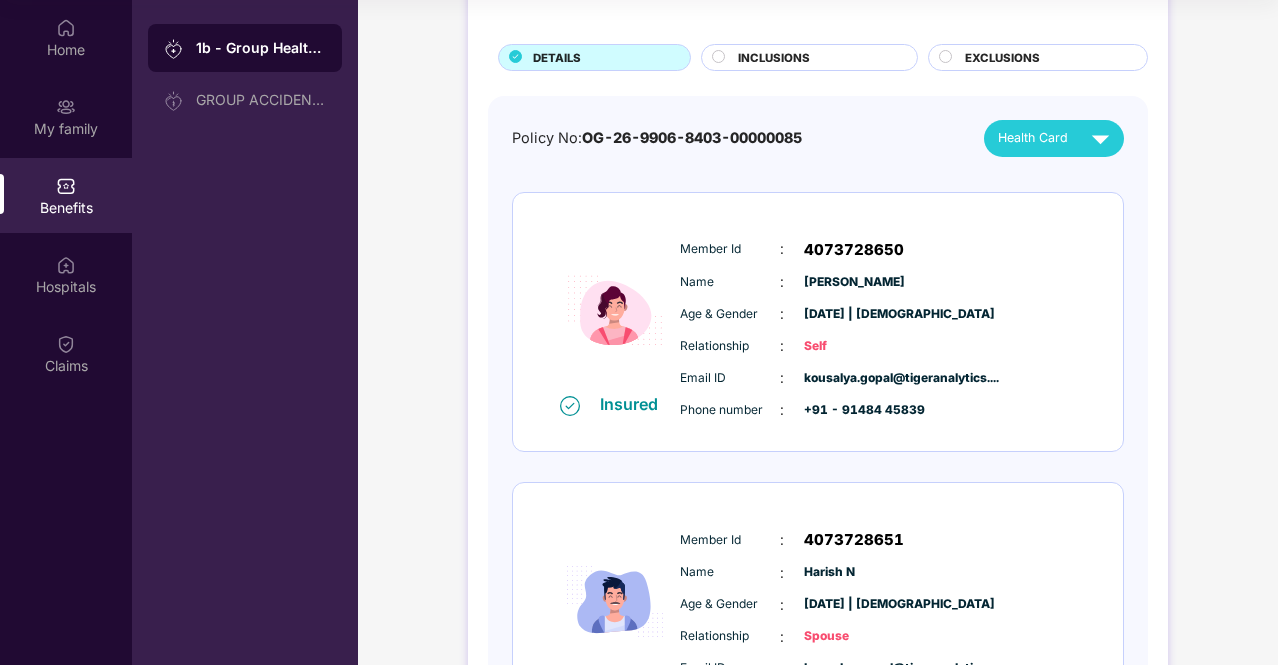 scroll, scrollTop: 0, scrollLeft: 0, axis: both 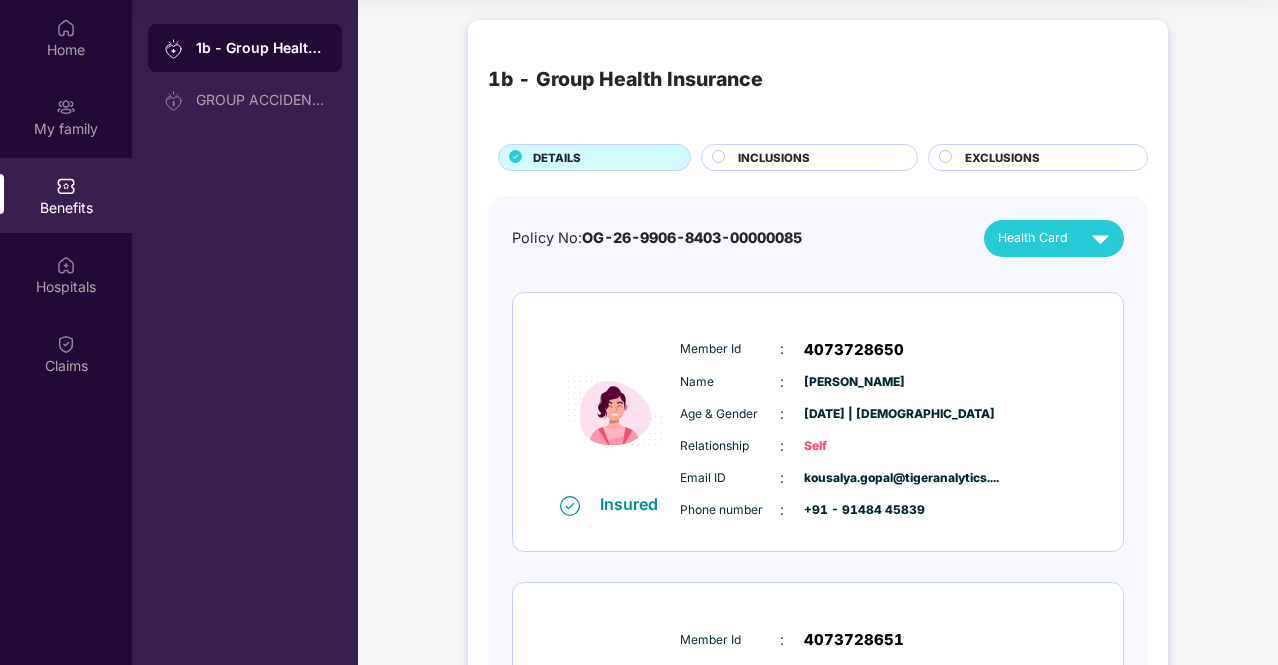 click on "Benefits" at bounding box center (66, 208) 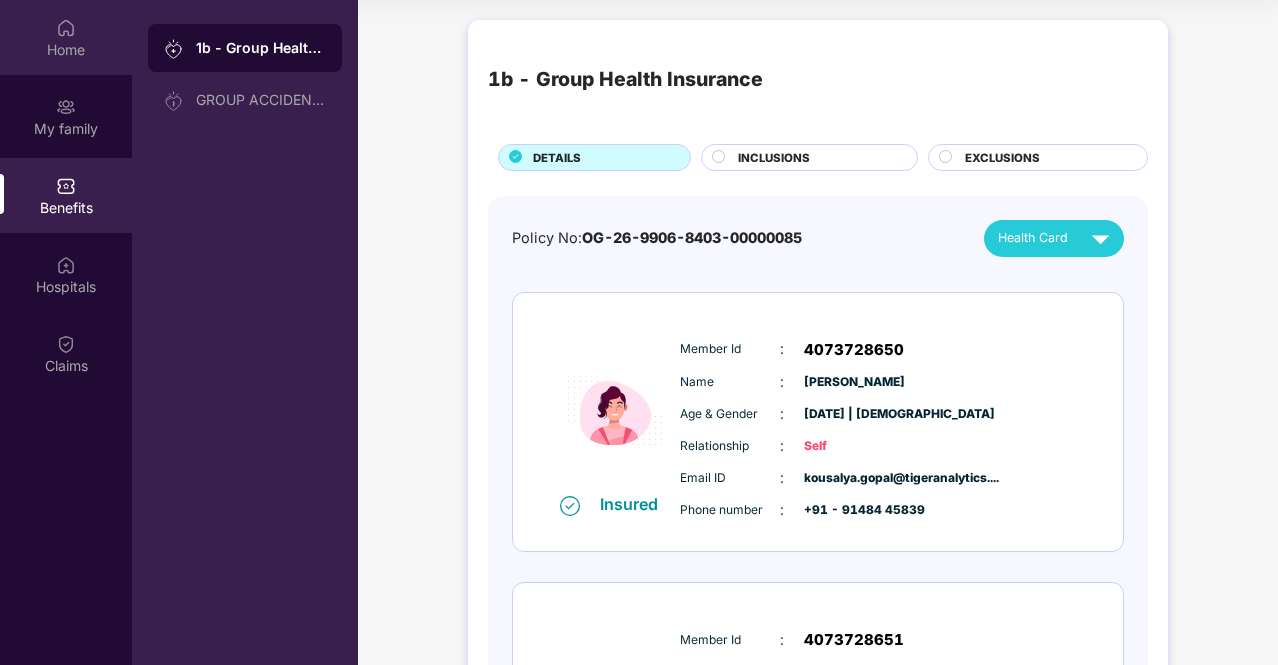 click on "Home" at bounding box center [66, 50] 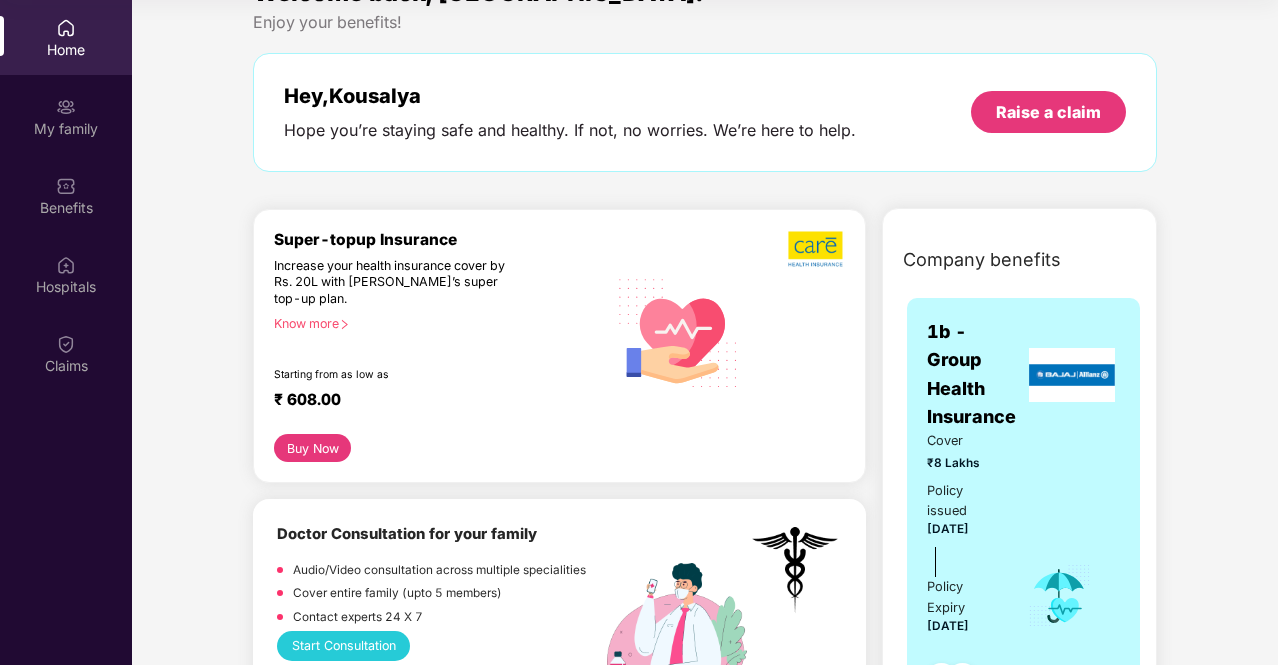 scroll, scrollTop: 0, scrollLeft: 0, axis: both 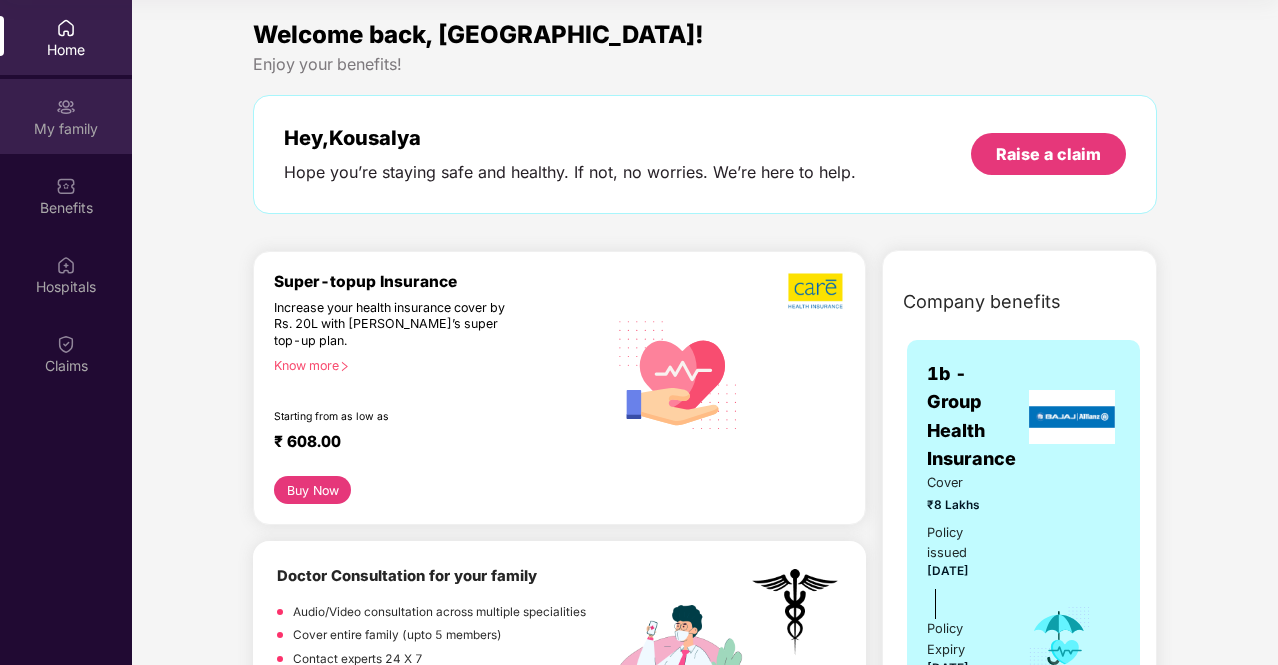 click on "My family" at bounding box center (66, 116) 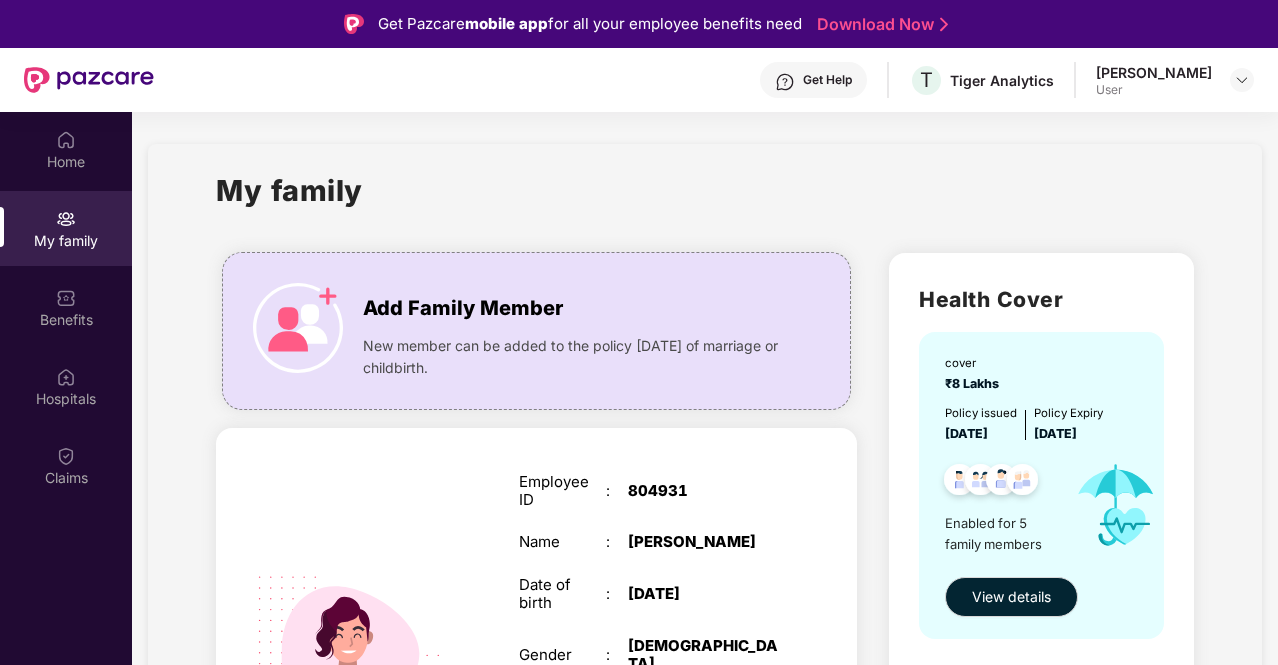 scroll, scrollTop: 0, scrollLeft: 0, axis: both 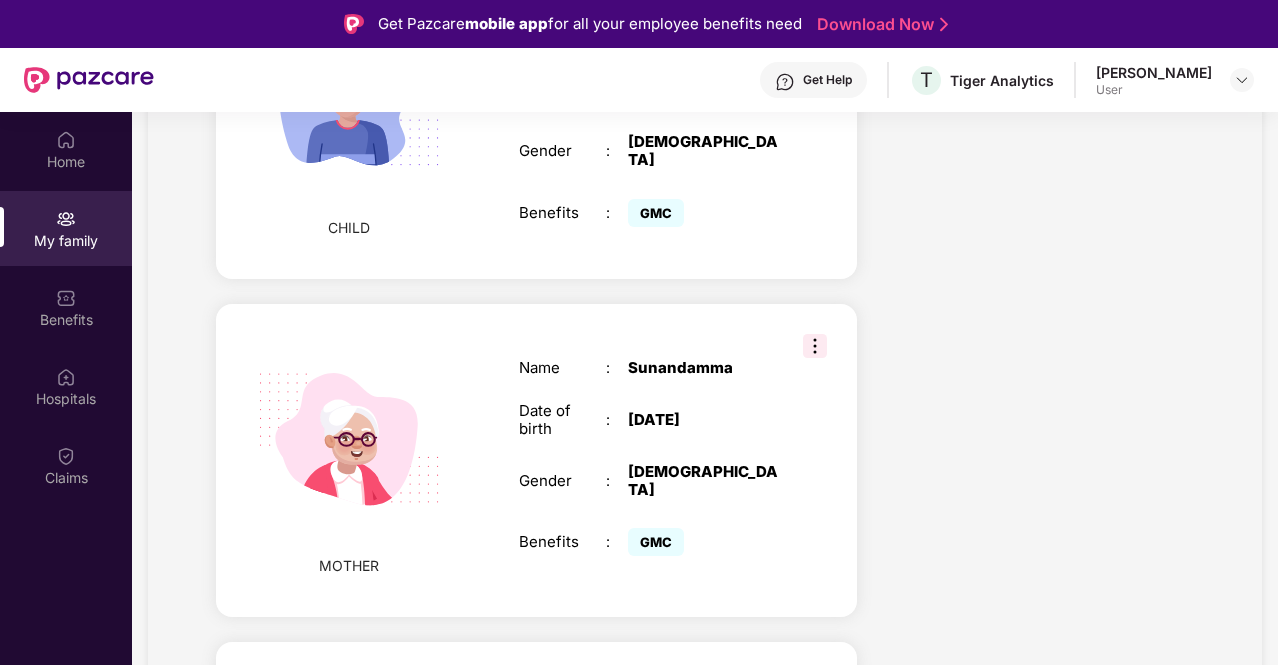 click at bounding box center [815, 346] 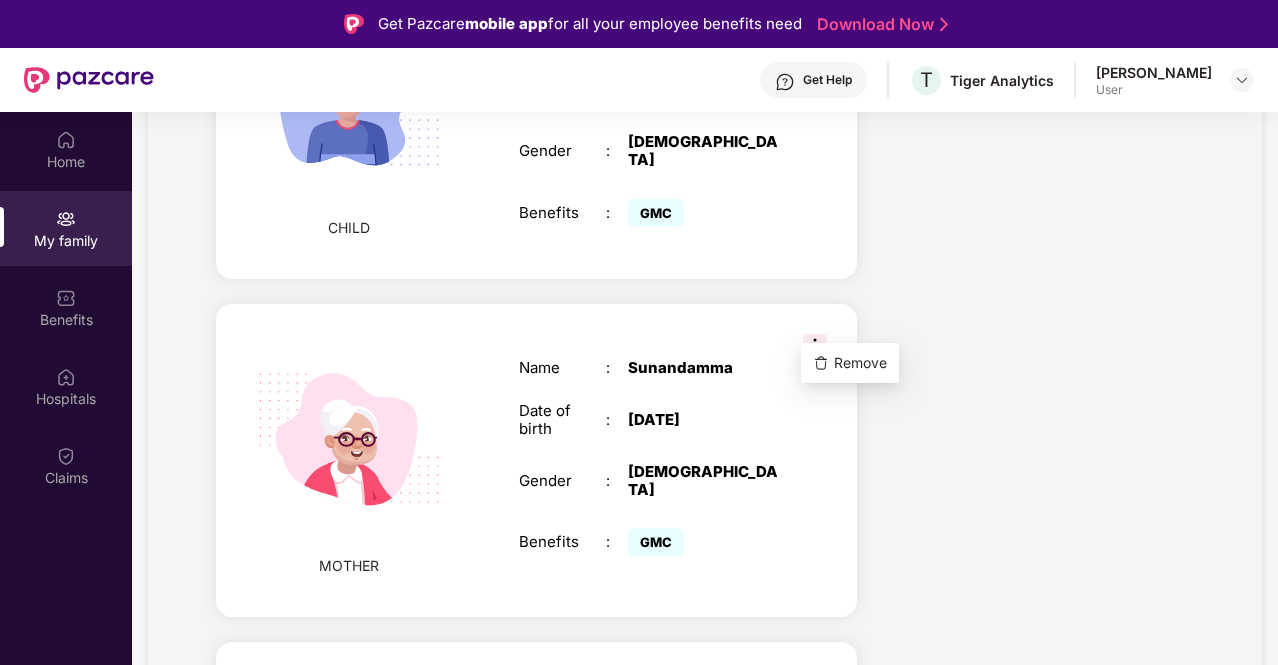 click at bounding box center [815, 346] 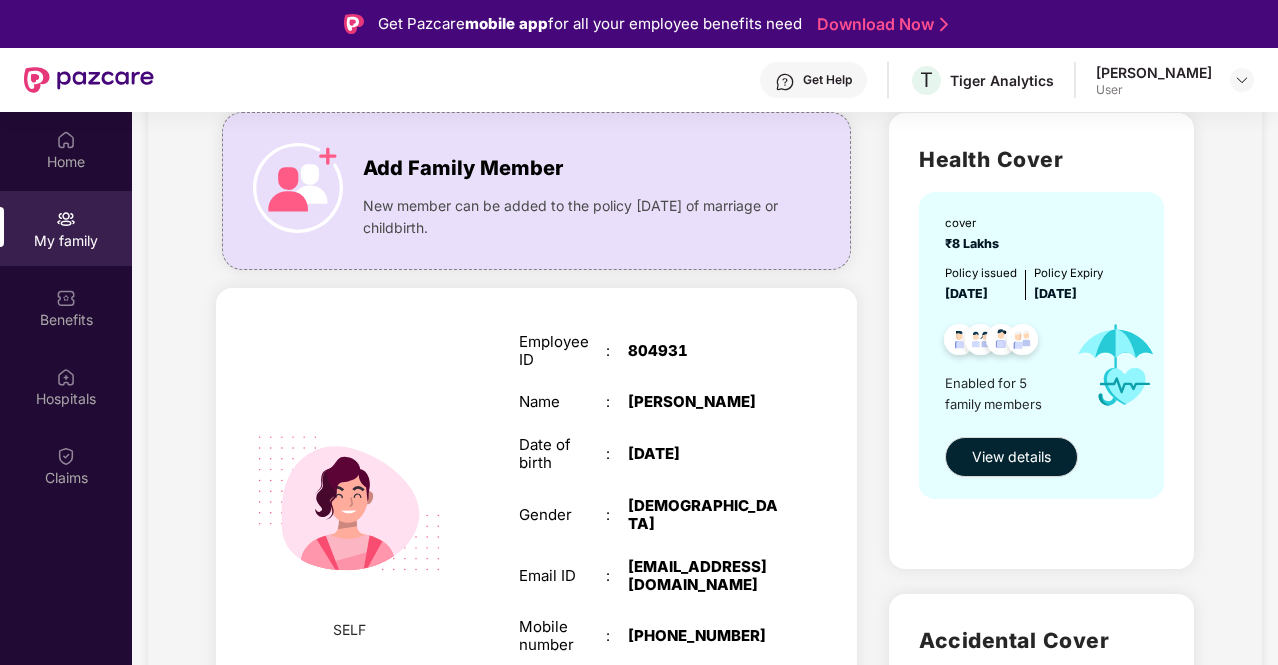 scroll, scrollTop: 0, scrollLeft: 0, axis: both 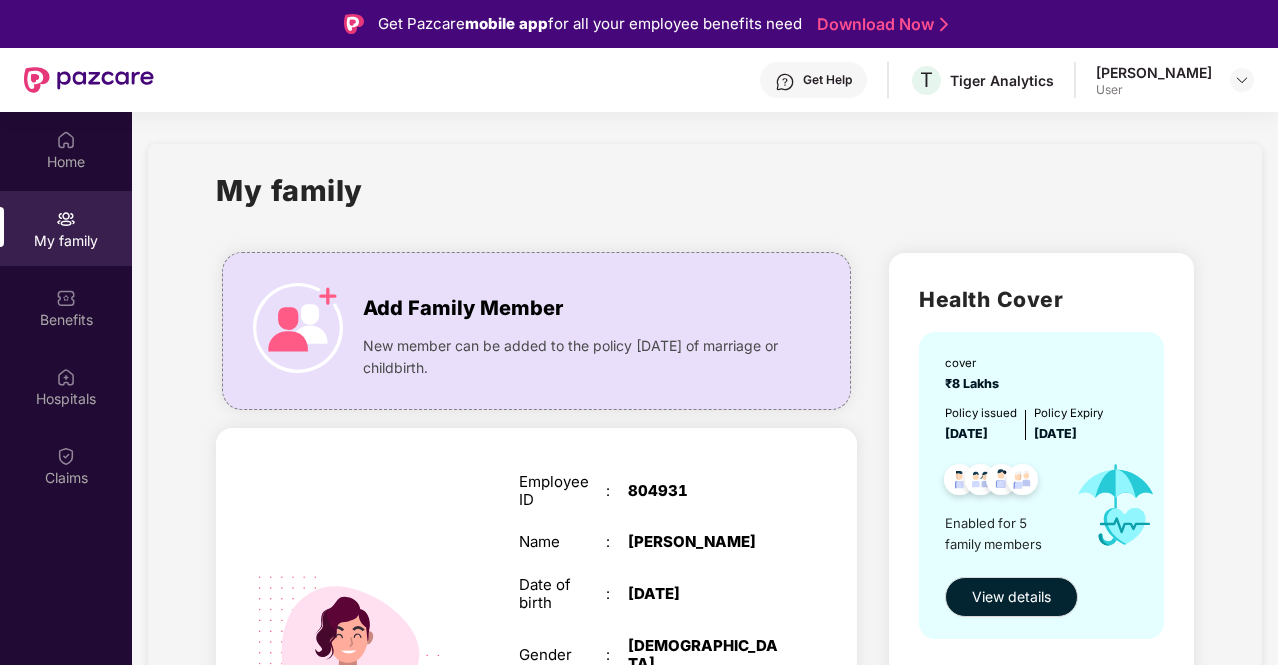 click on "Get Help T Tiger Analytics [PERSON_NAME] User" at bounding box center (639, 80) 